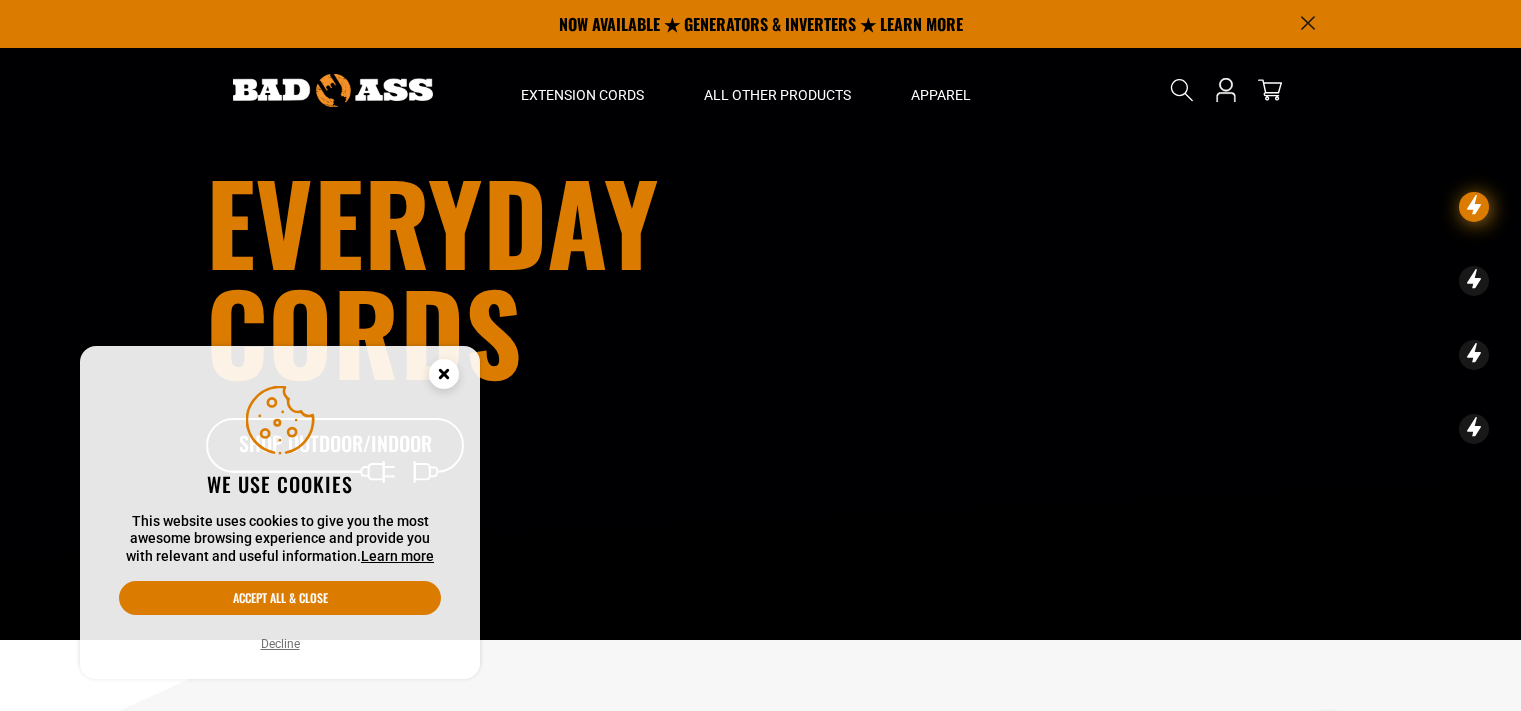 scroll, scrollTop: 0, scrollLeft: 0, axis: both 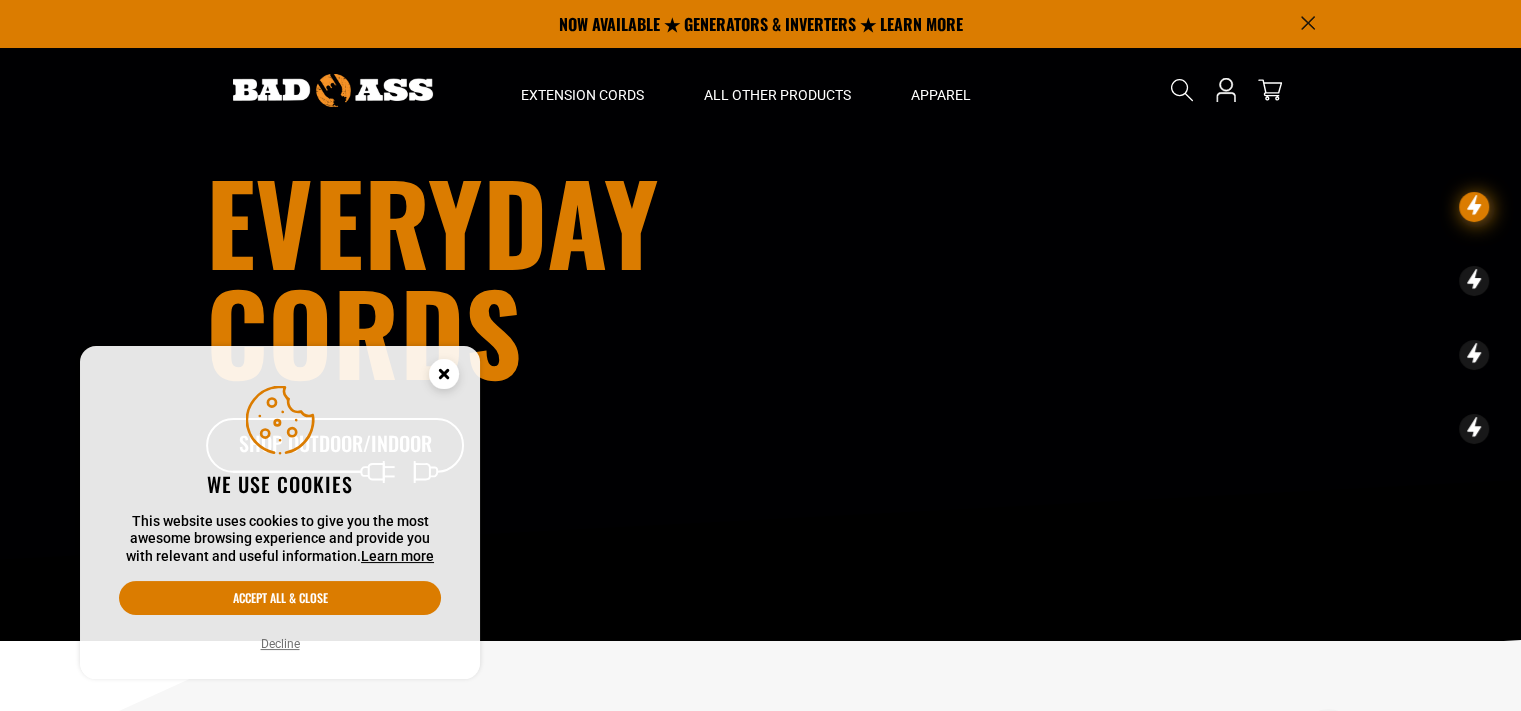 click 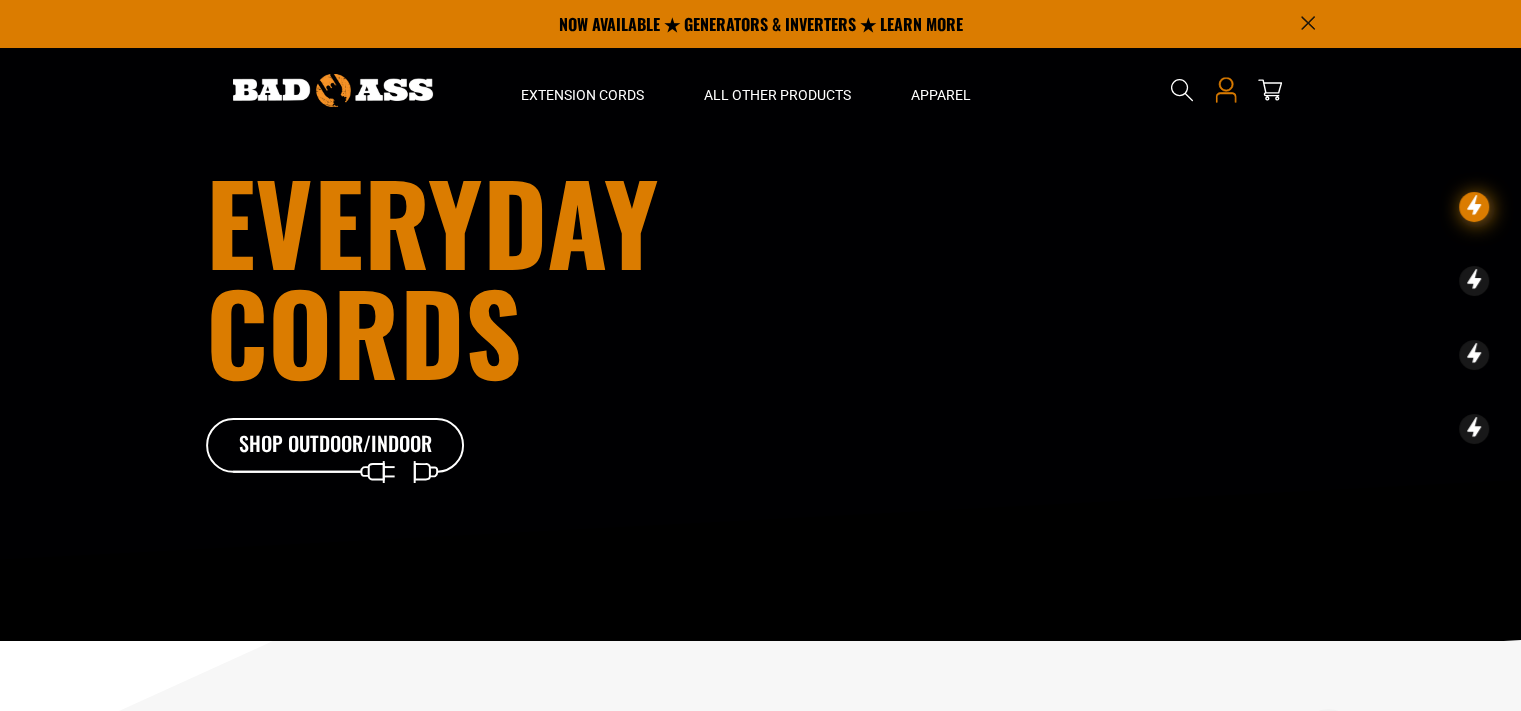 click 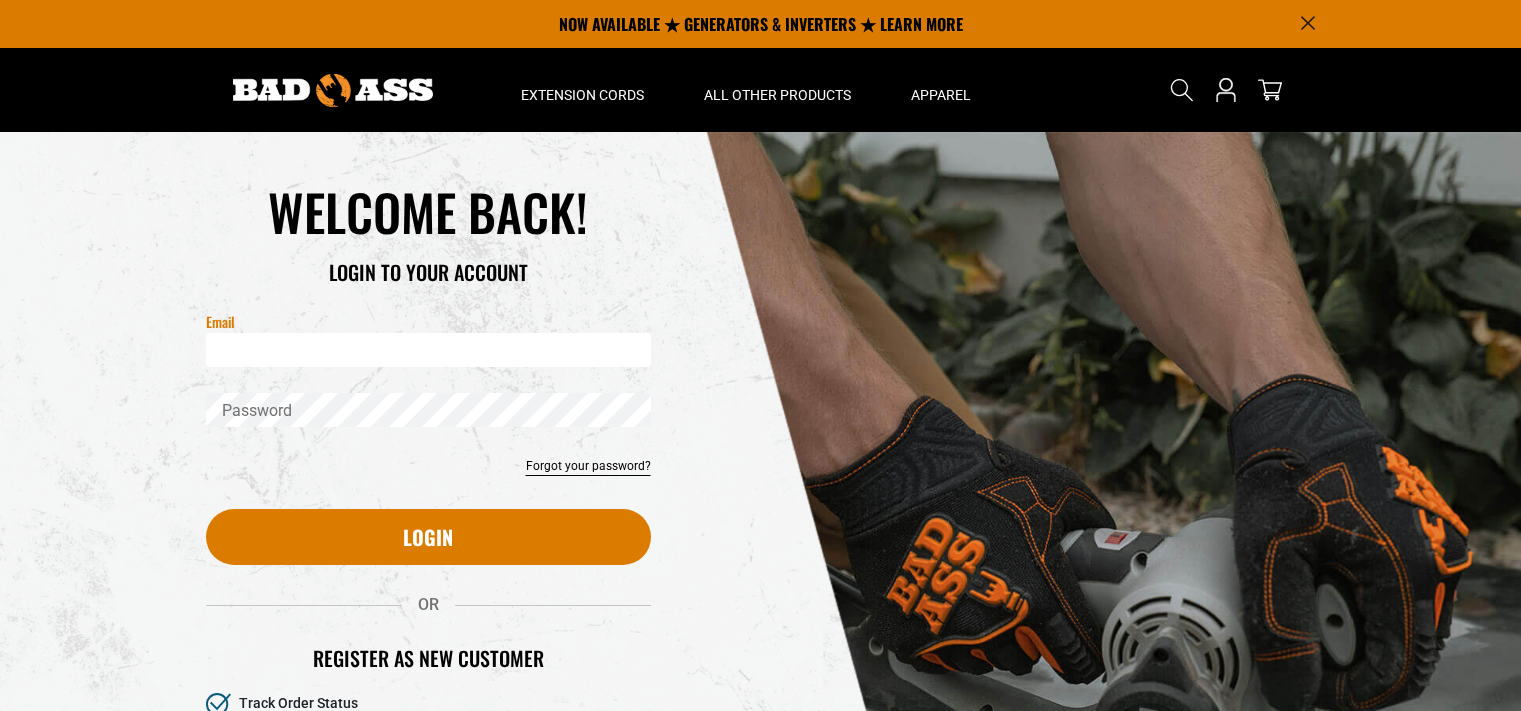 scroll, scrollTop: 0, scrollLeft: 0, axis: both 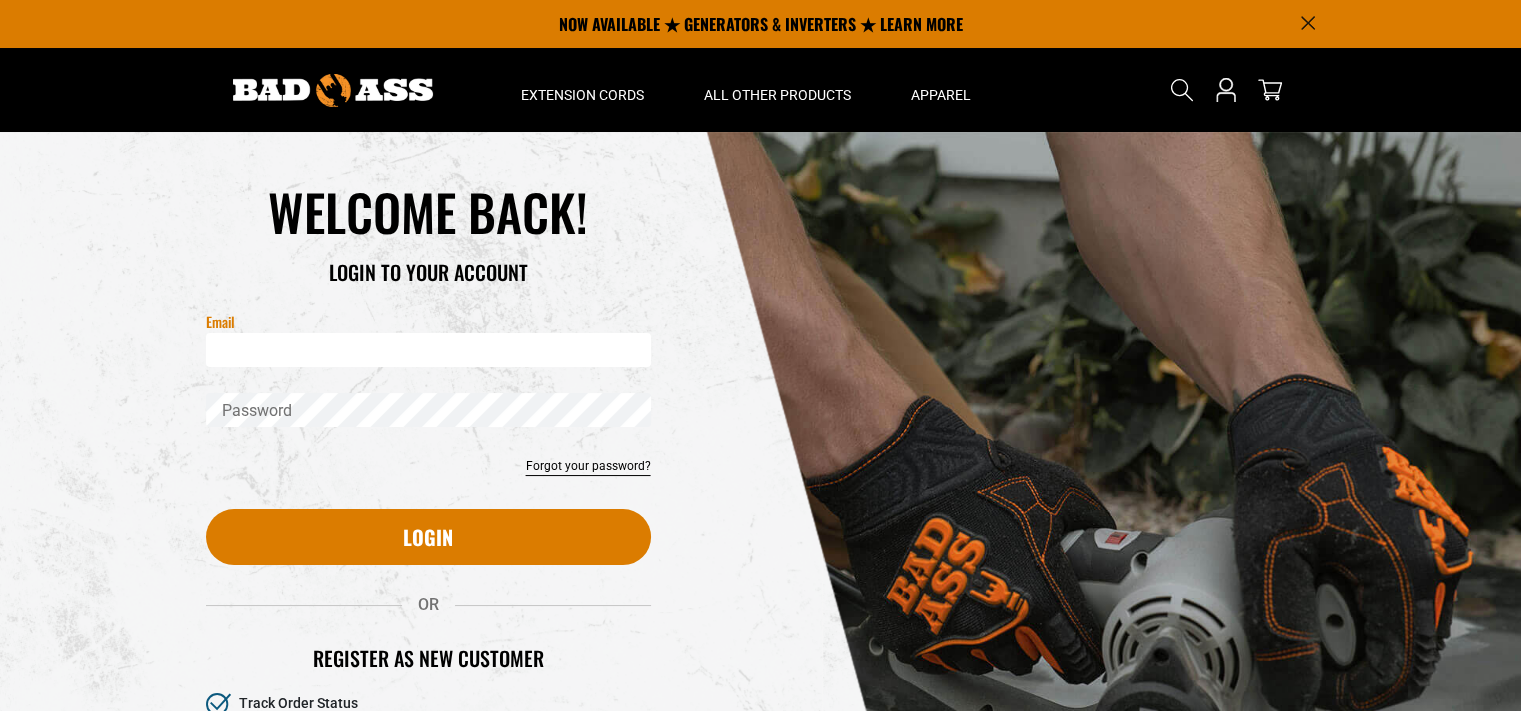 drag, startPoint x: 0, startPoint y: 0, endPoint x: 456, endPoint y: 344, distance: 571.2023 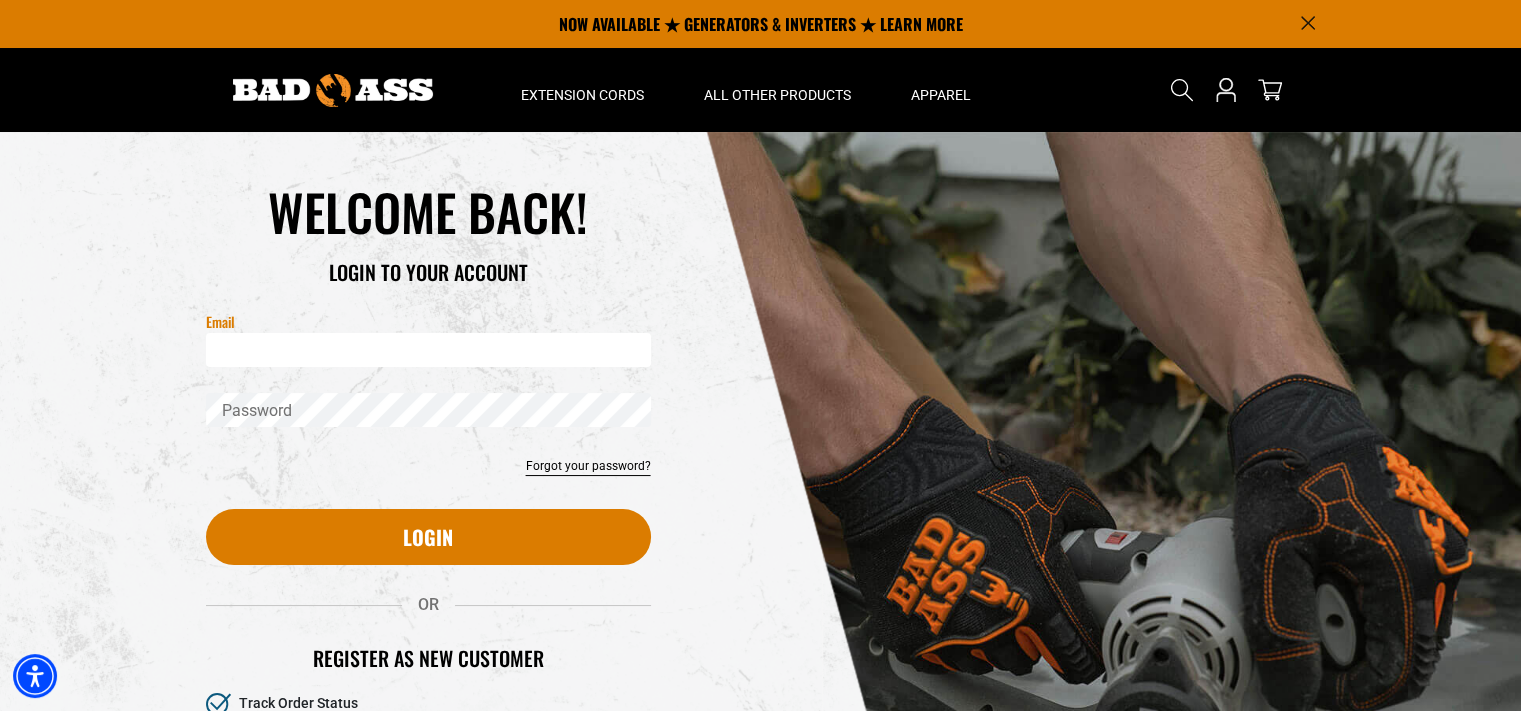 click on "Email" at bounding box center [428, 350] 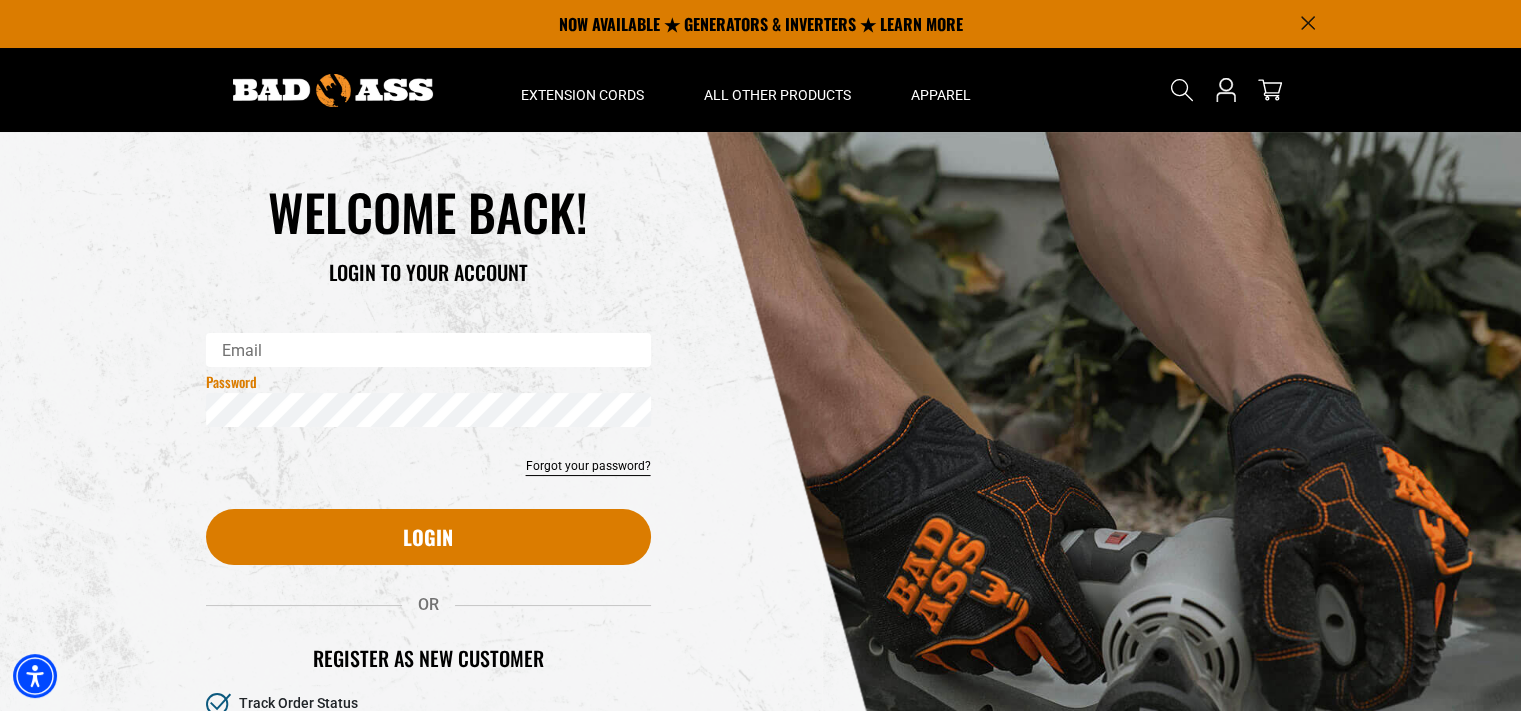 click on "Email" at bounding box center (428, 350) 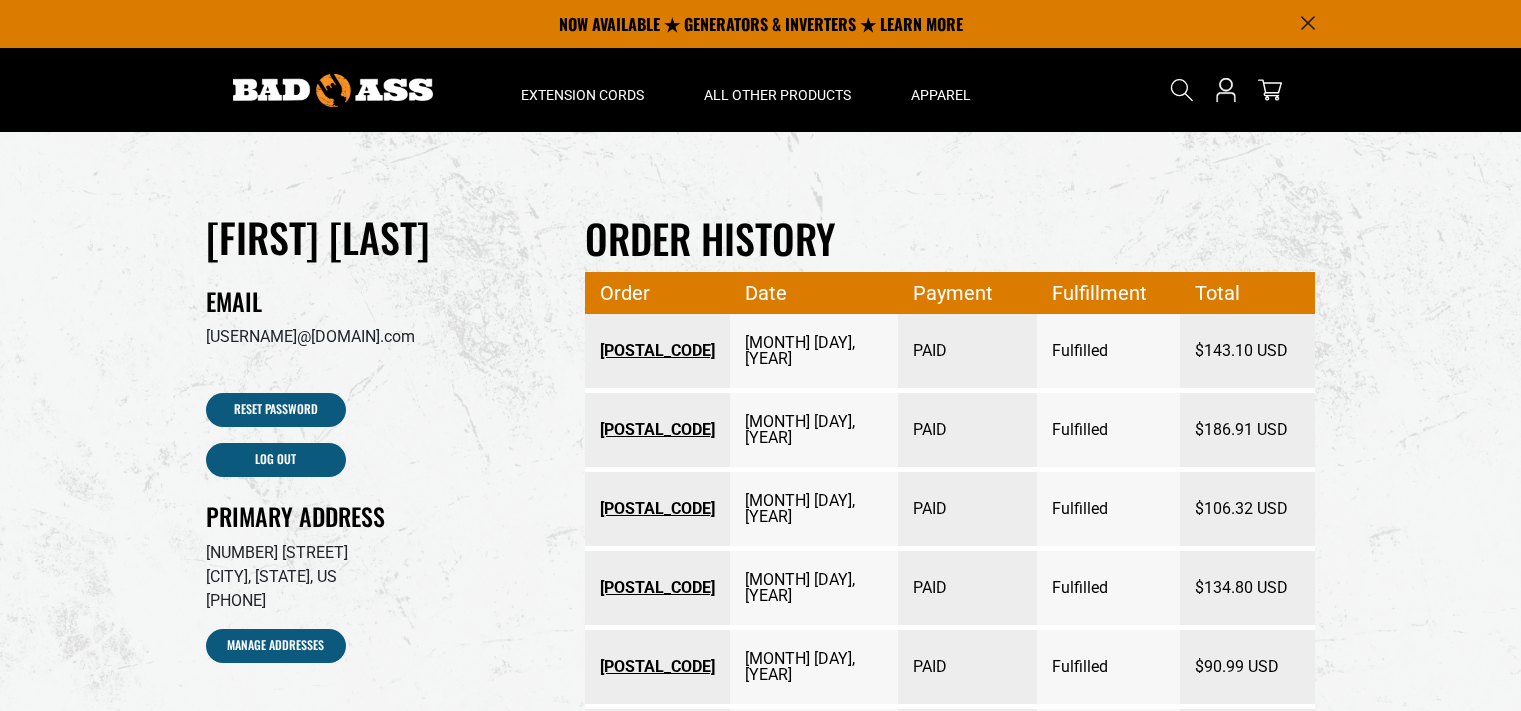 scroll, scrollTop: 0, scrollLeft: 0, axis: both 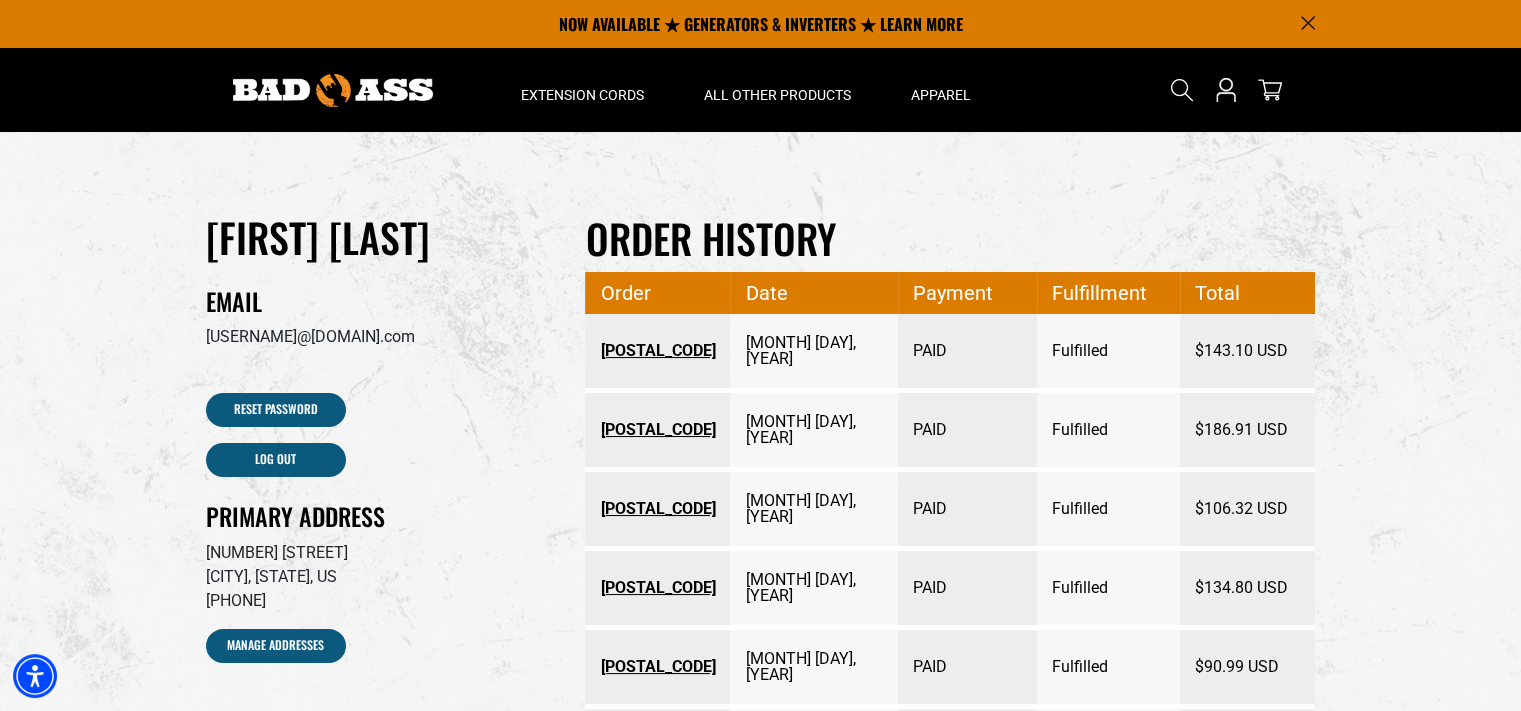 click on "[POSTAL_CODE]" at bounding box center (657, 351) 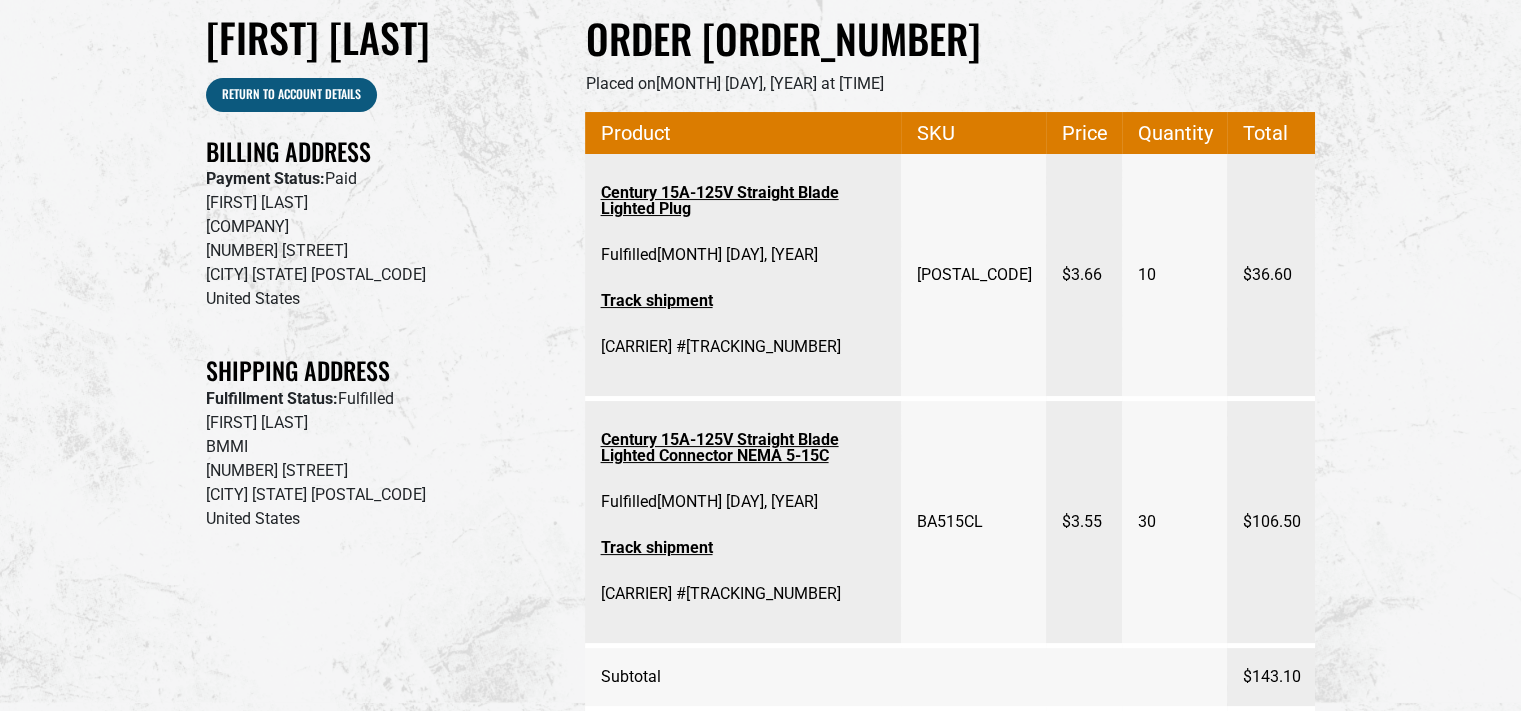 scroll, scrollTop: 200, scrollLeft: 0, axis: vertical 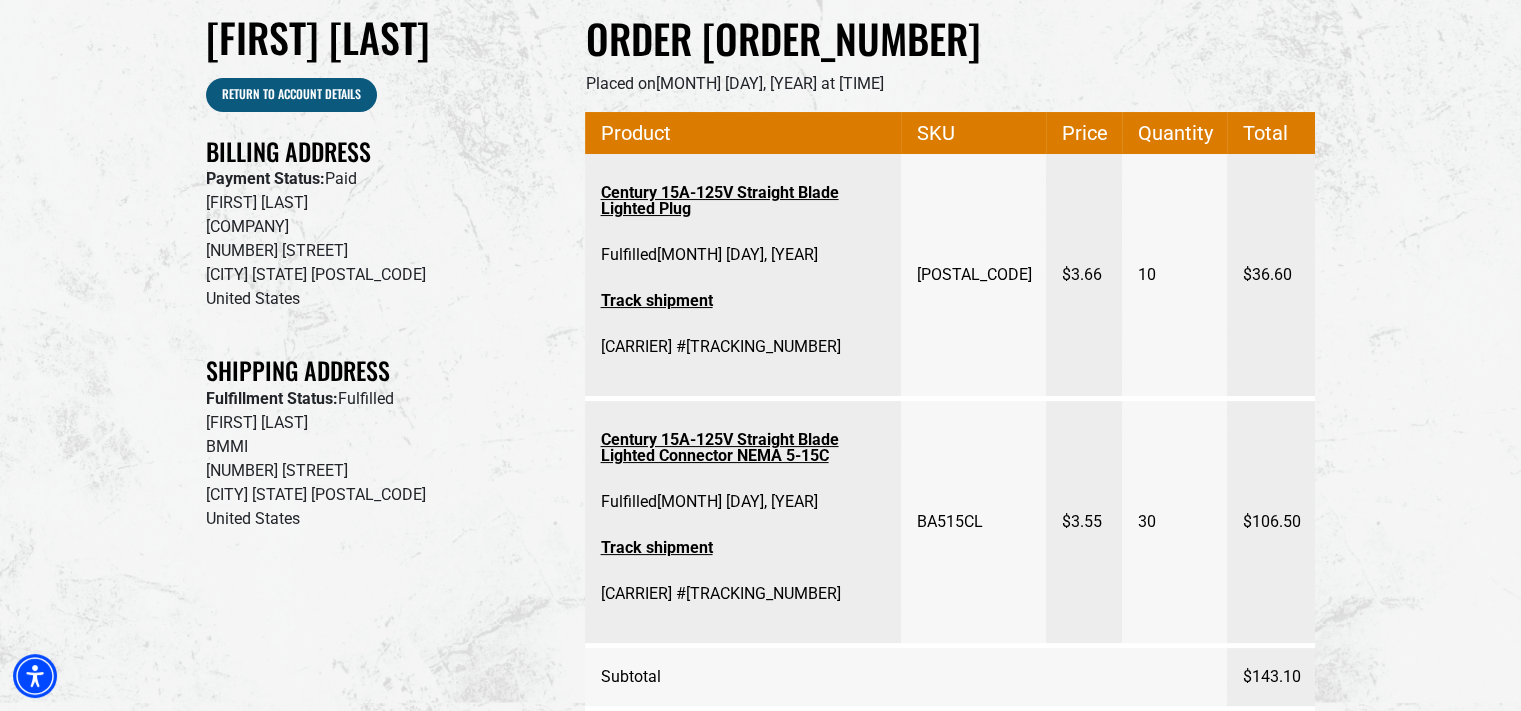 click on "Century 15A-125V Straight Blade Lighted Plug" at bounding box center [743, 201] 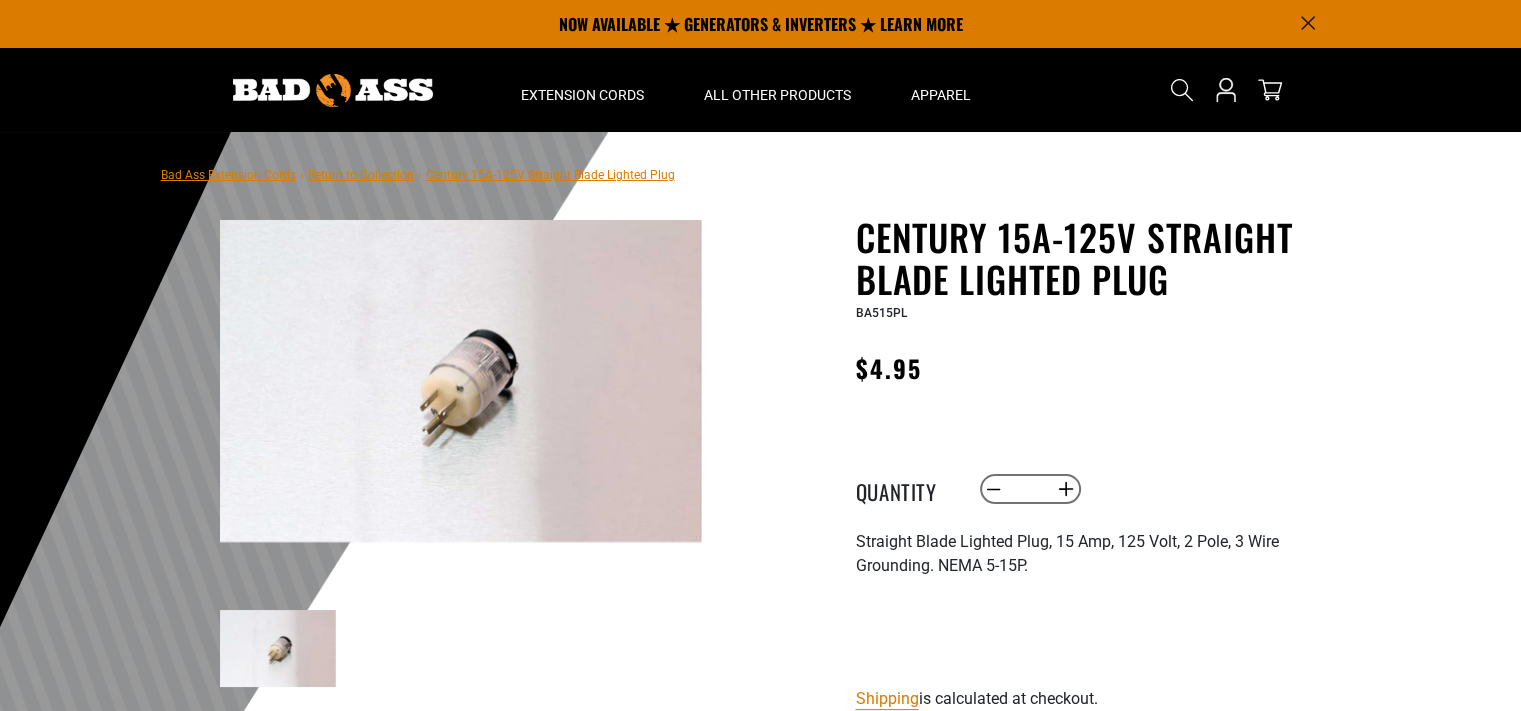 scroll, scrollTop: 100, scrollLeft: 0, axis: vertical 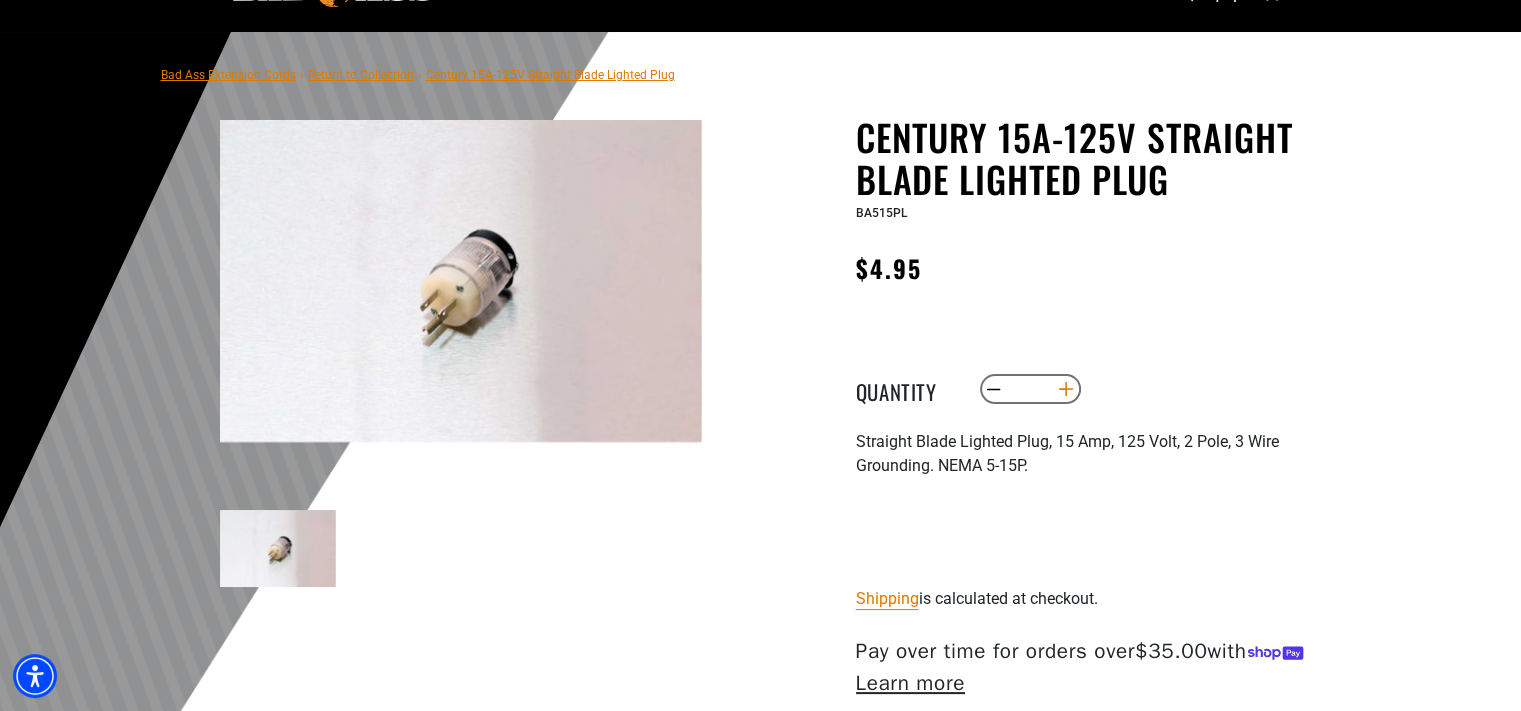 click on "Increase quantity for Century 15A-125V Straight Blade Lighted Plug" at bounding box center [1065, 389] 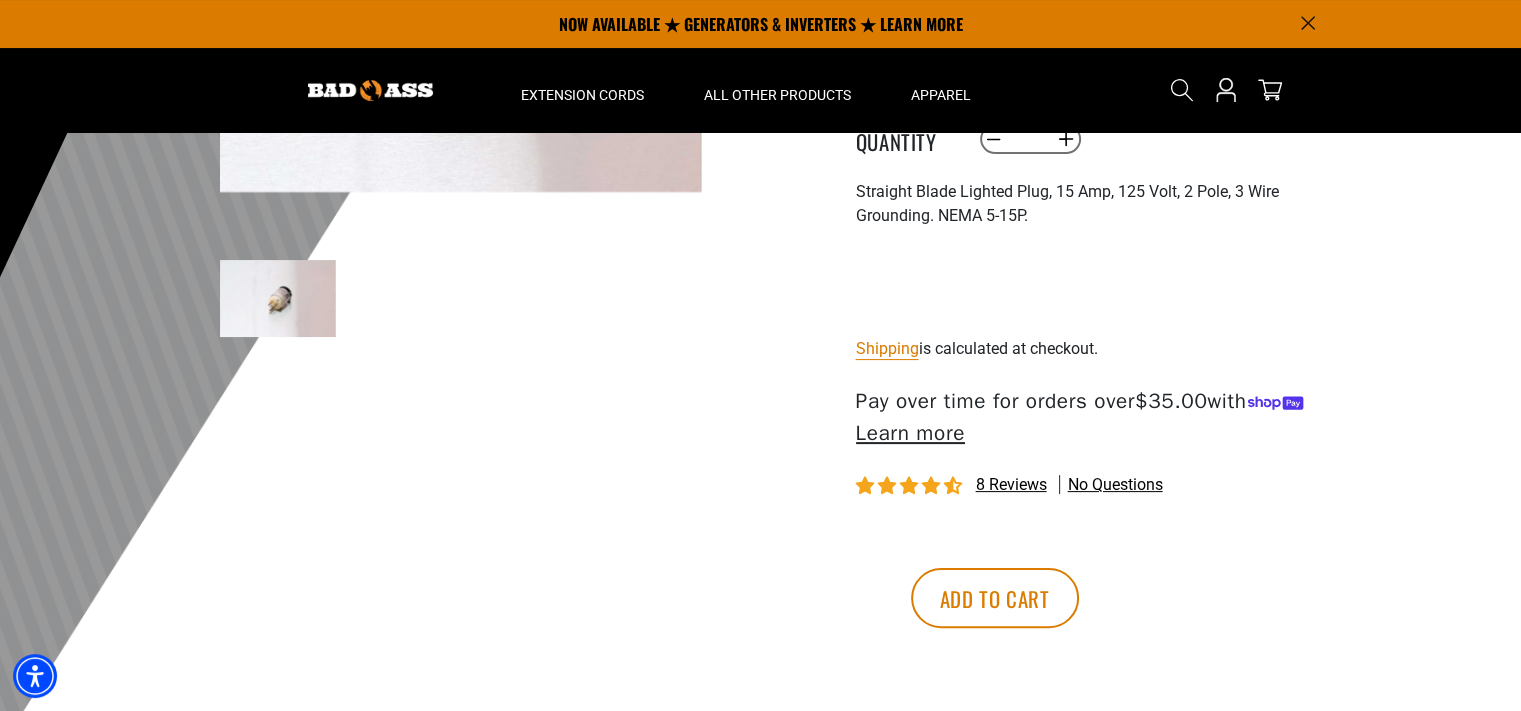 scroll, scrollTop: 300, scrollLeft: 0, axis: vertical 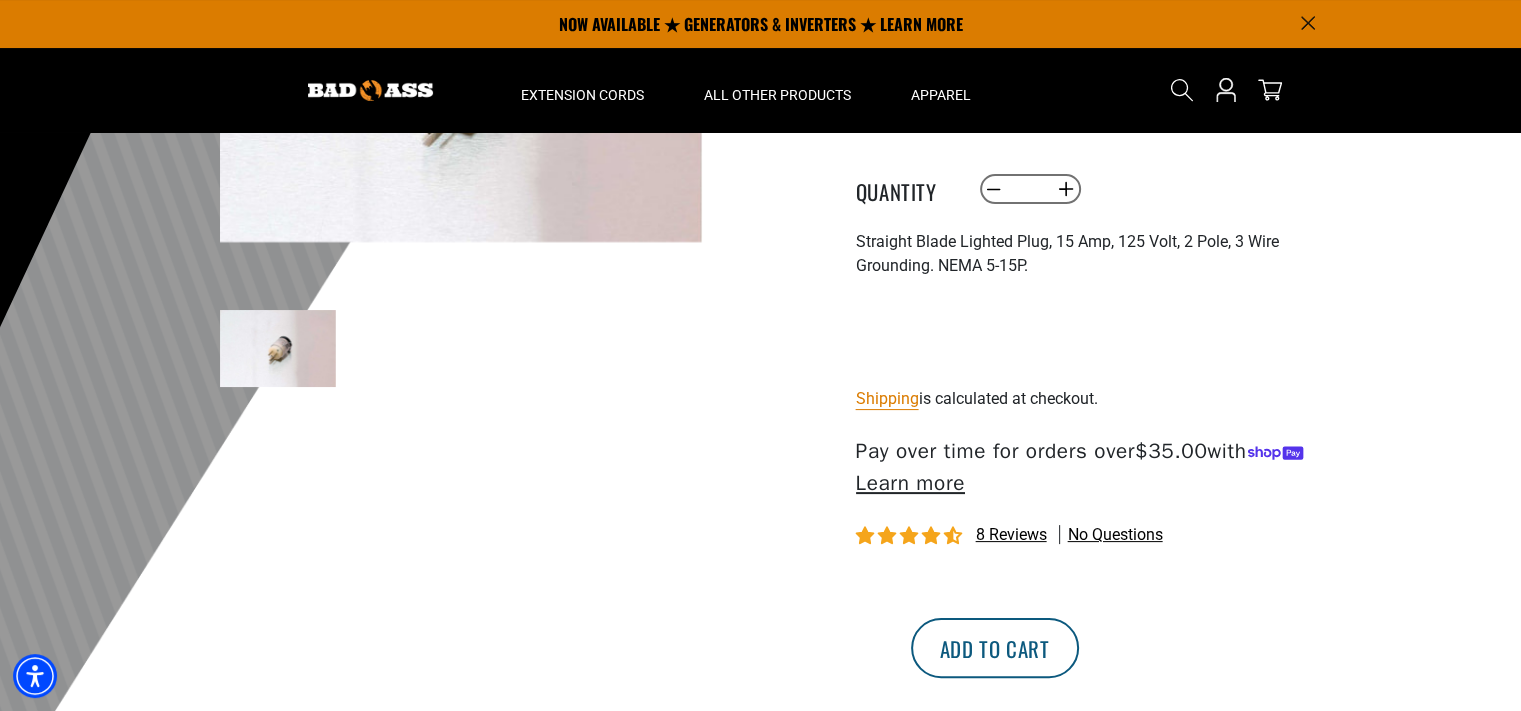 click on "Add to cart" at bounding box center [995, 648] 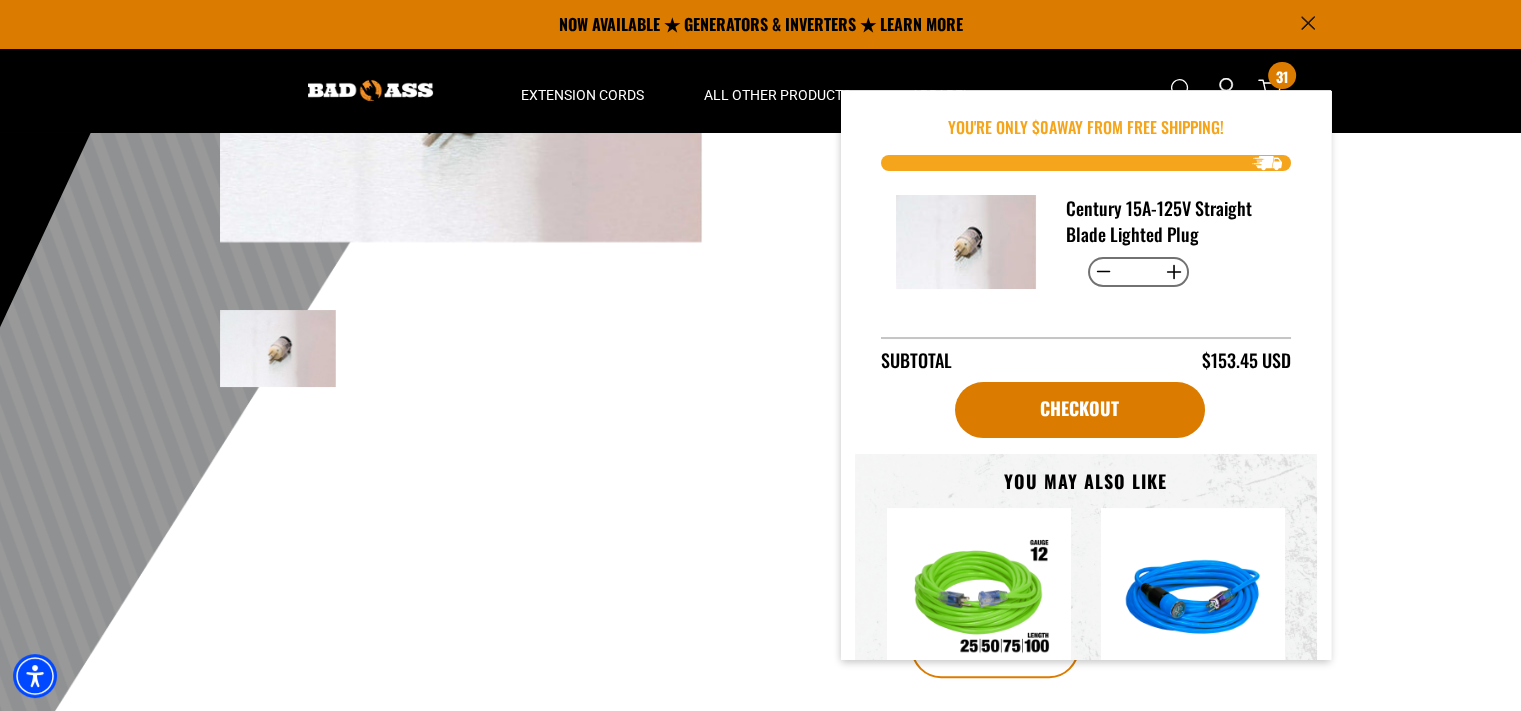 click at bounding box center (760, 322) 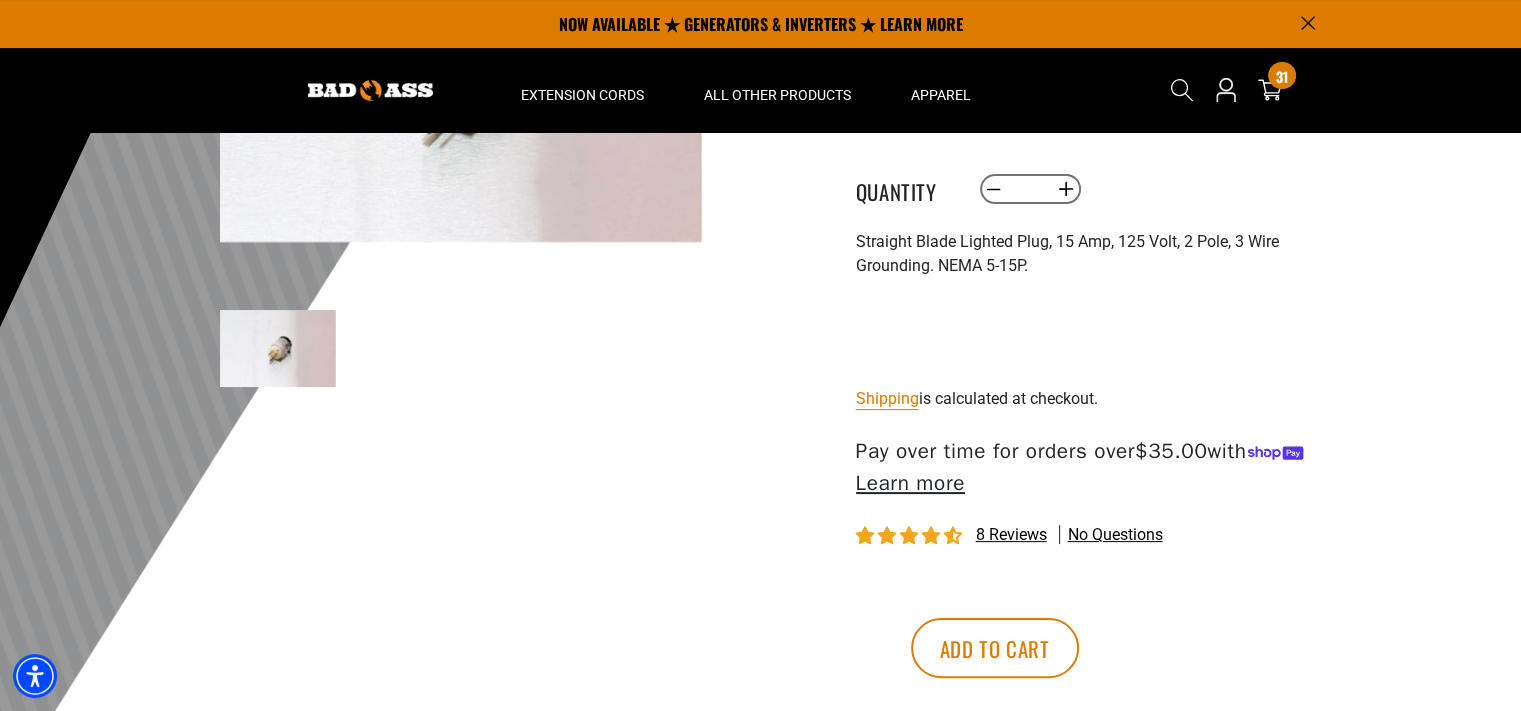 scroll, scrollTop: 0, scrollLeft: 0, axis: both 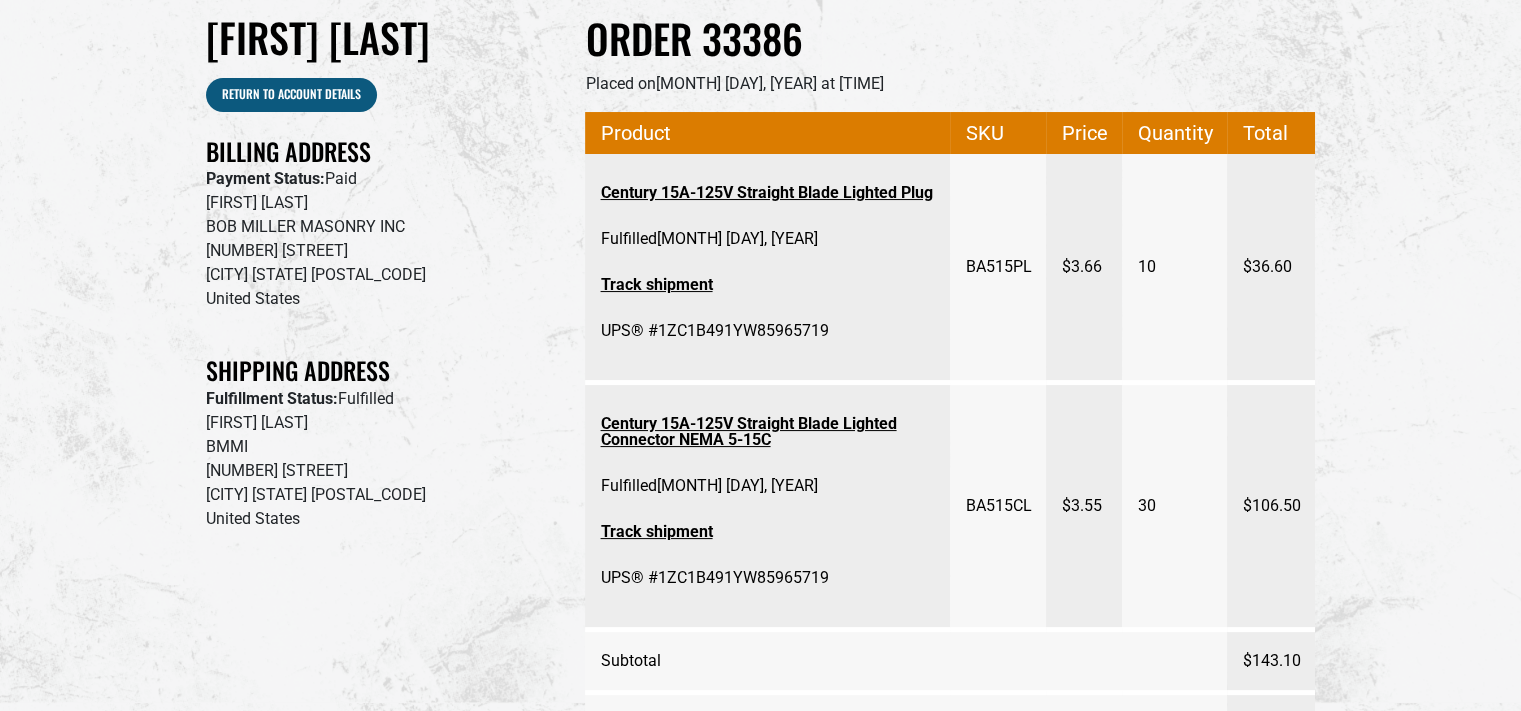 click on "Century 15A-125V Straight Blade Lighted Connector NEMA 5-15C" at bounding box center (767, 432) 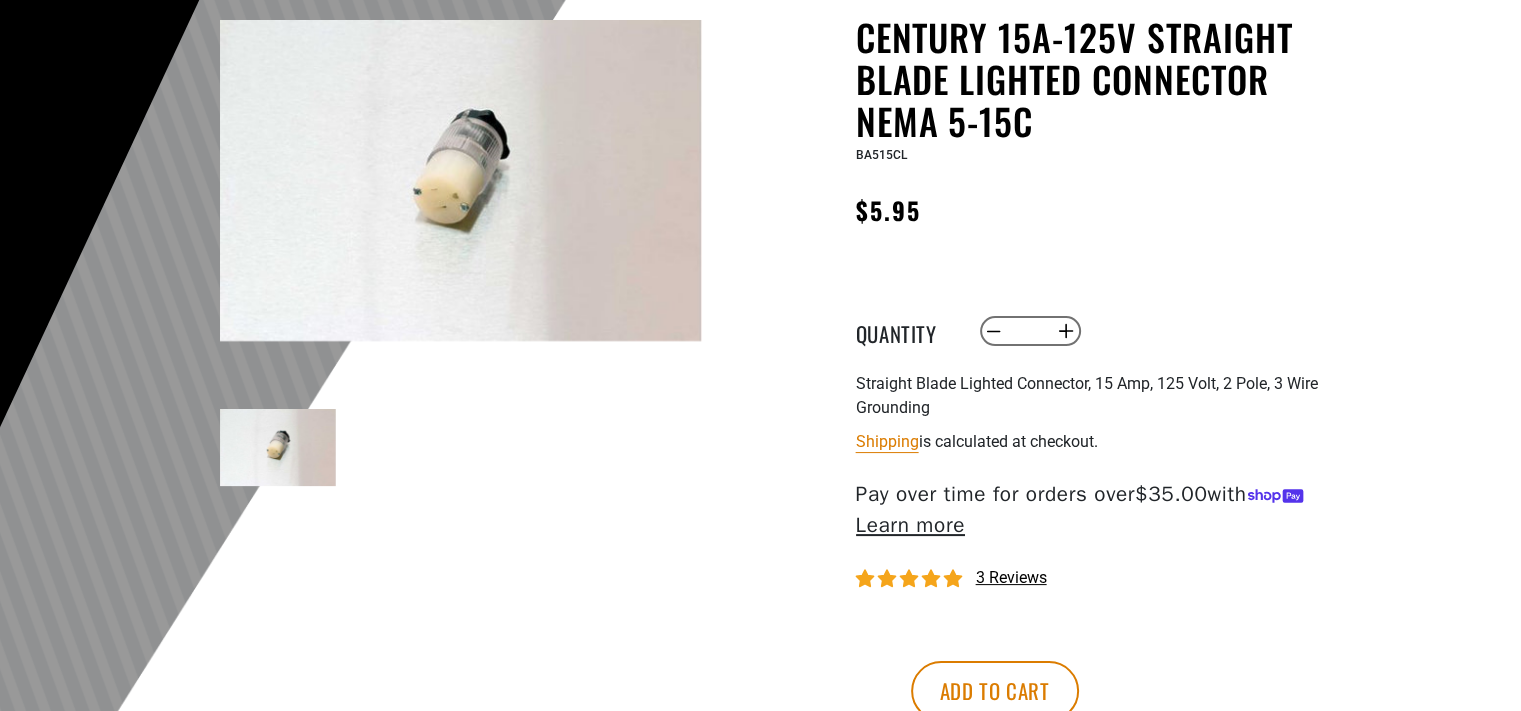 scroll, scrollTop: 44, scrollLeft: 0, axis: vertical 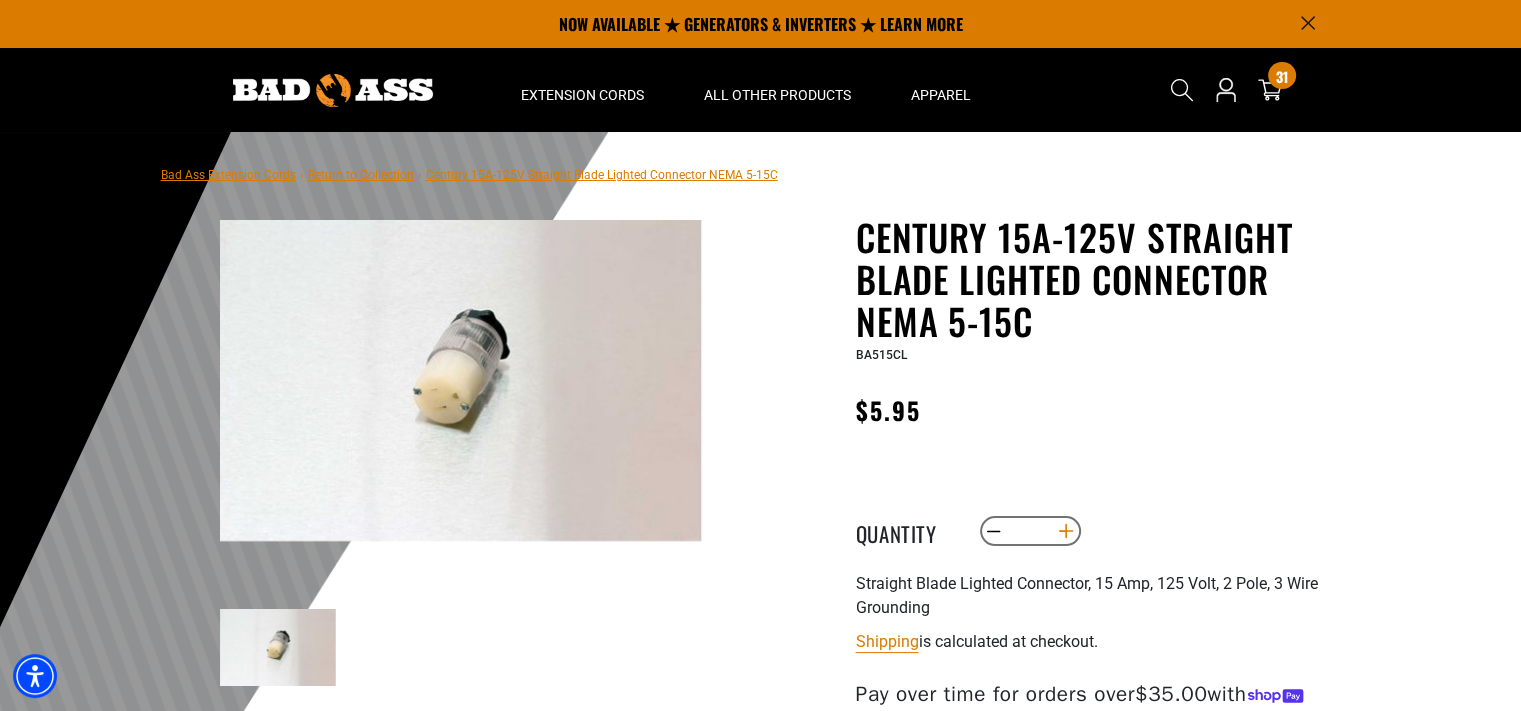 click on "Increase quantity for Century 15A-125V Straight Blade Lighted Connector NEMA 5-15C" at bounding box center (1065, 531) 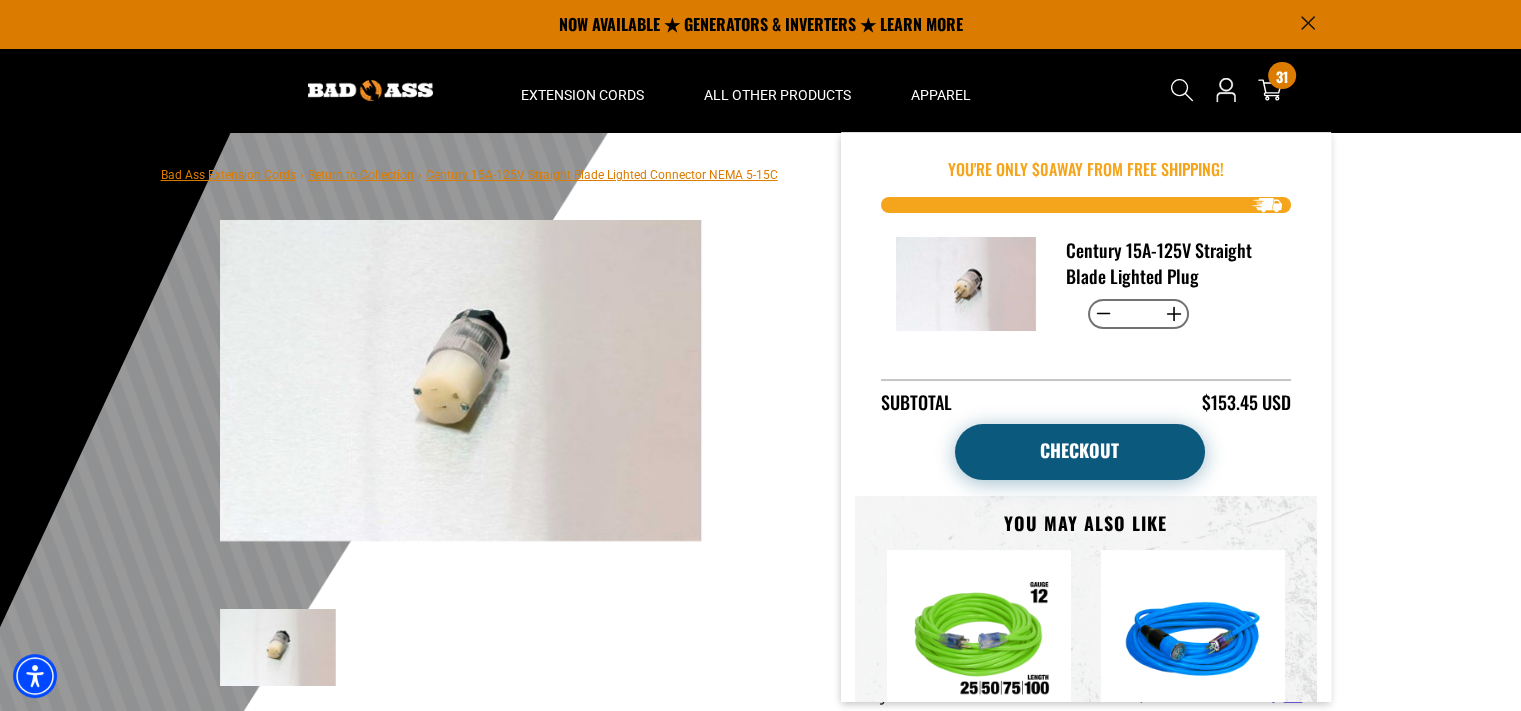 click on "Checkout" at bounding box center [1080, 452] 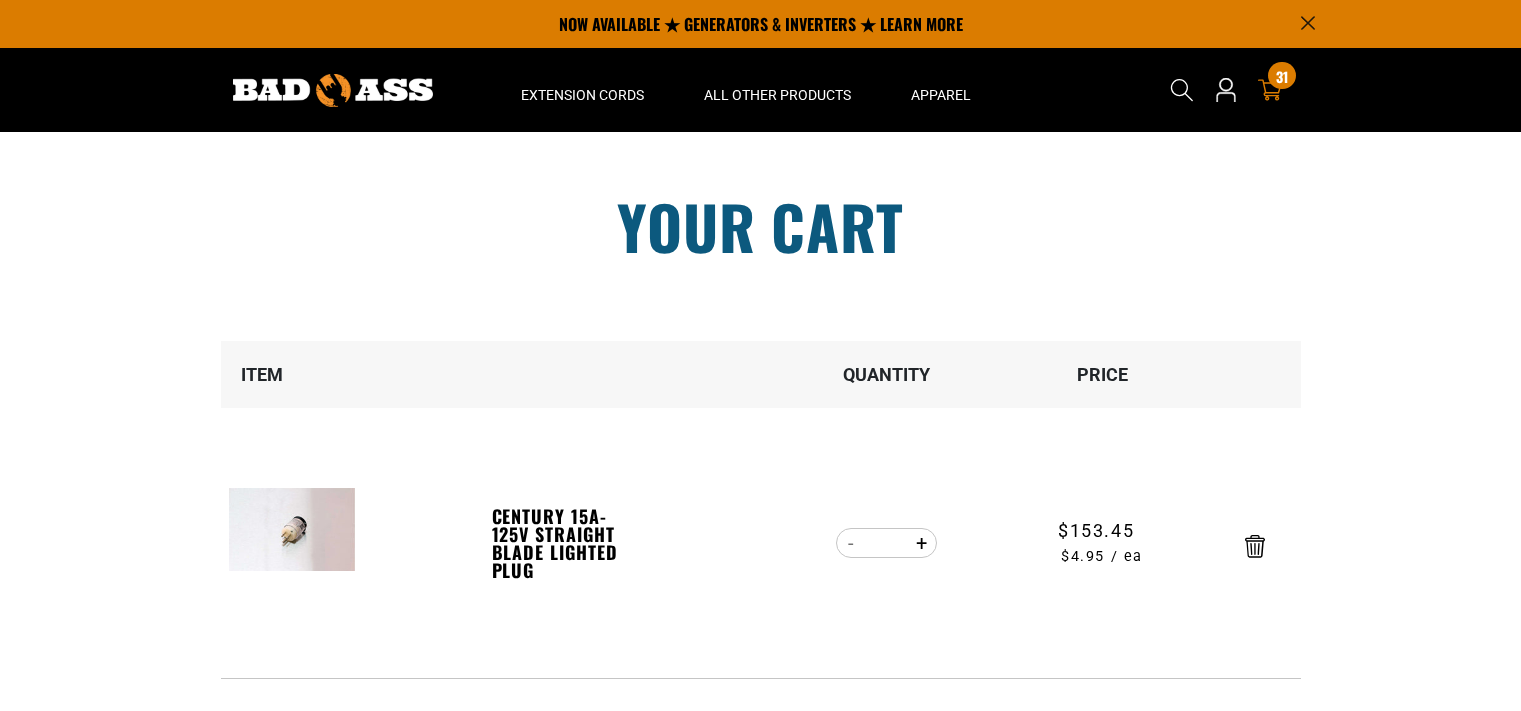scroll, scrollTop: 0, scrollLeft: 0, axis: both 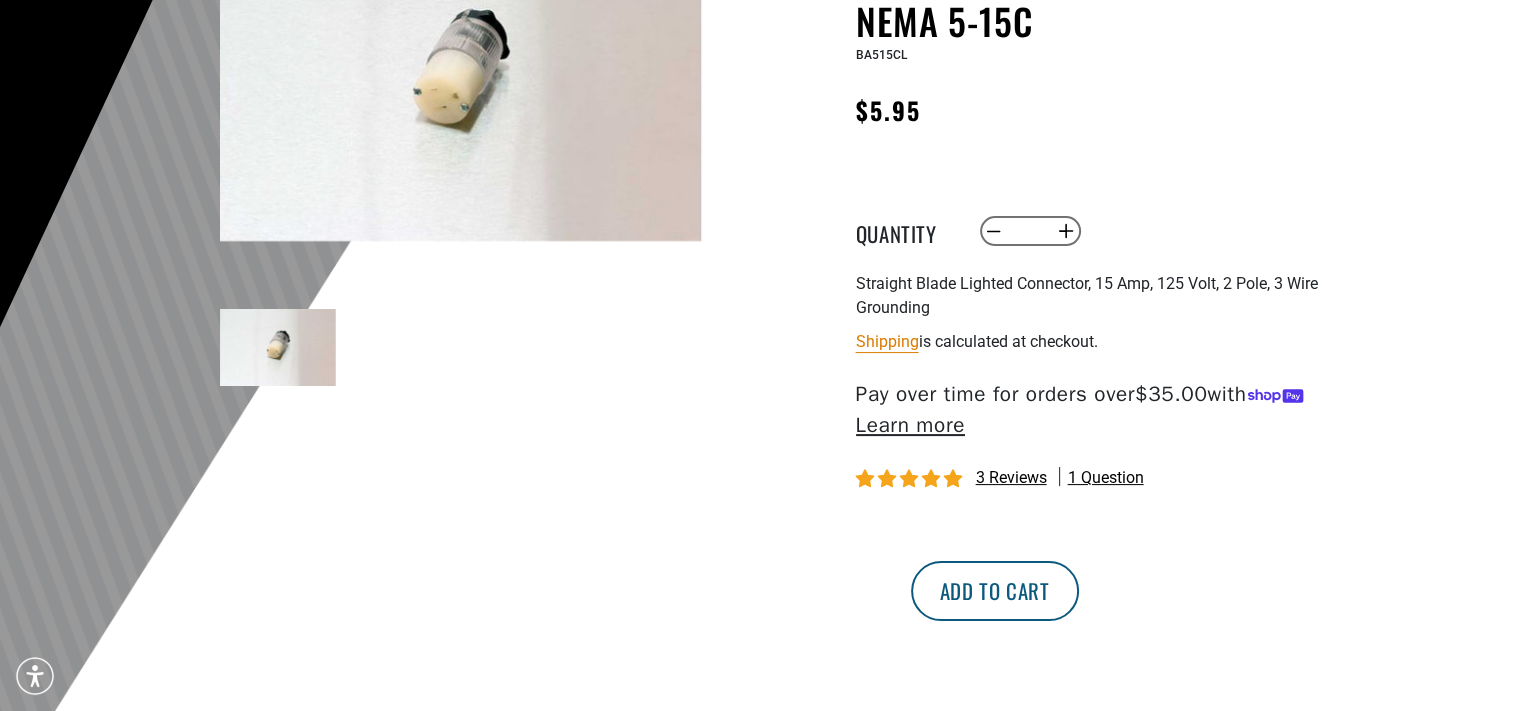 click on "Add to cart" at bounding box center [995, 591] 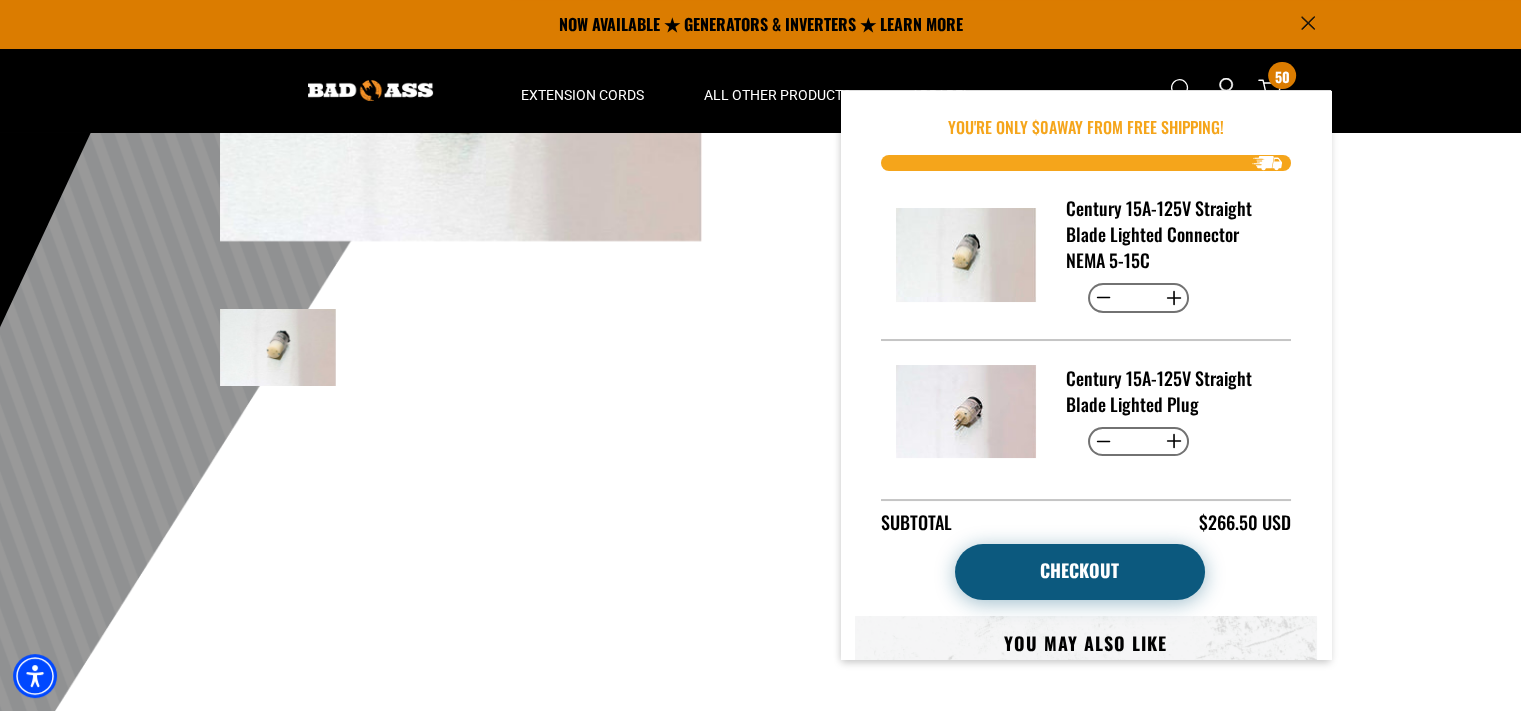 click on "Checkout" at bounding box center [1080, 572] 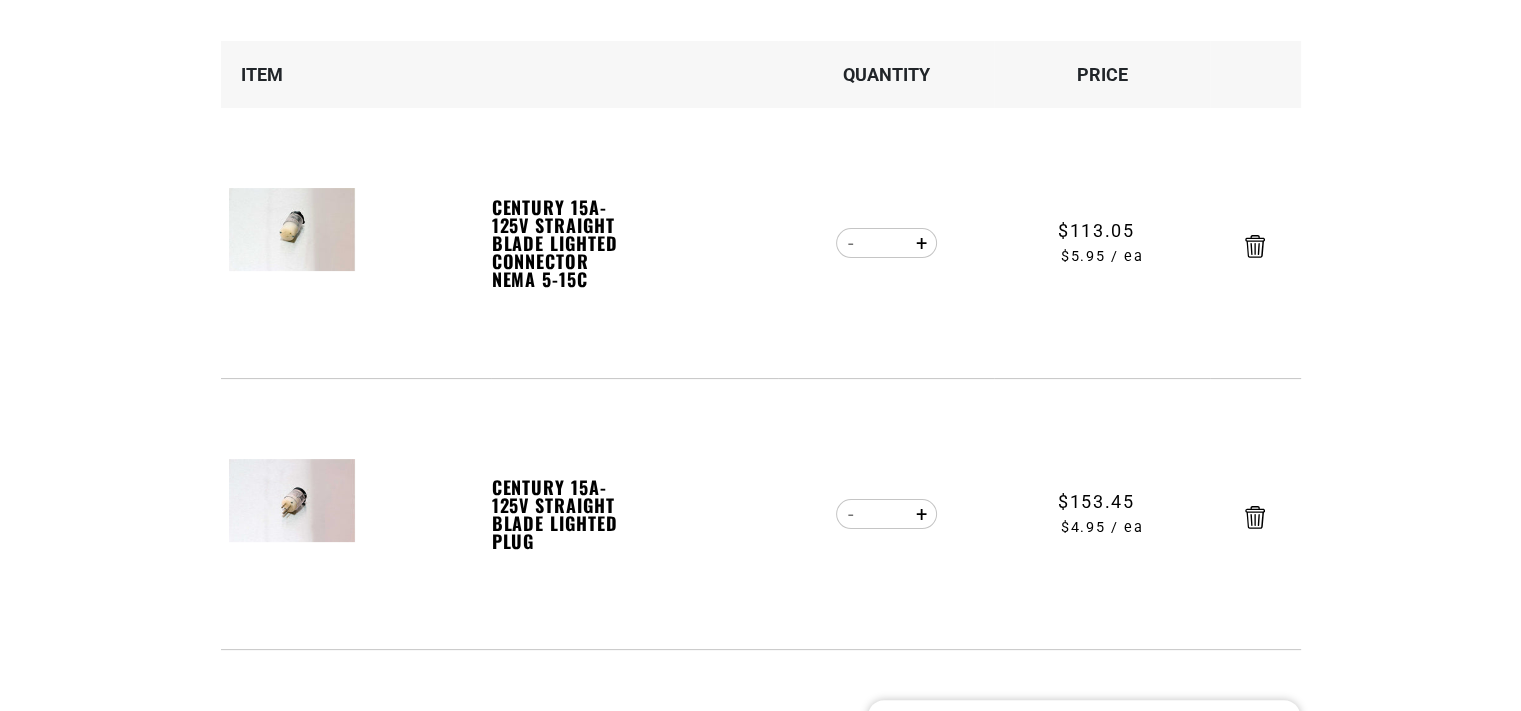 scroll, scrollTop: 300, scrollLeft: 0, axis: vertical 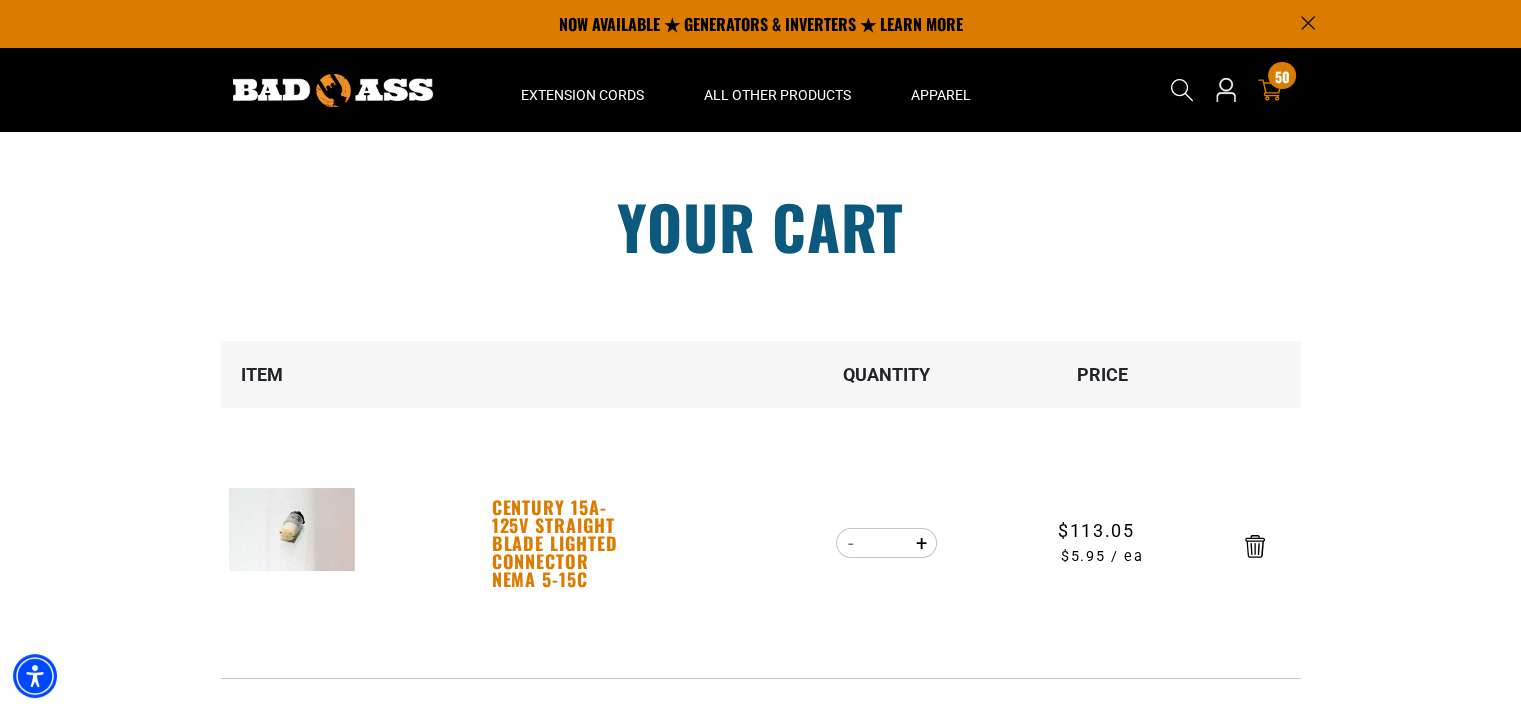 click on "Century 15A-125V Straight Blade Lighted Connector NEMA 5-15C" at bounding box center [561, 543] 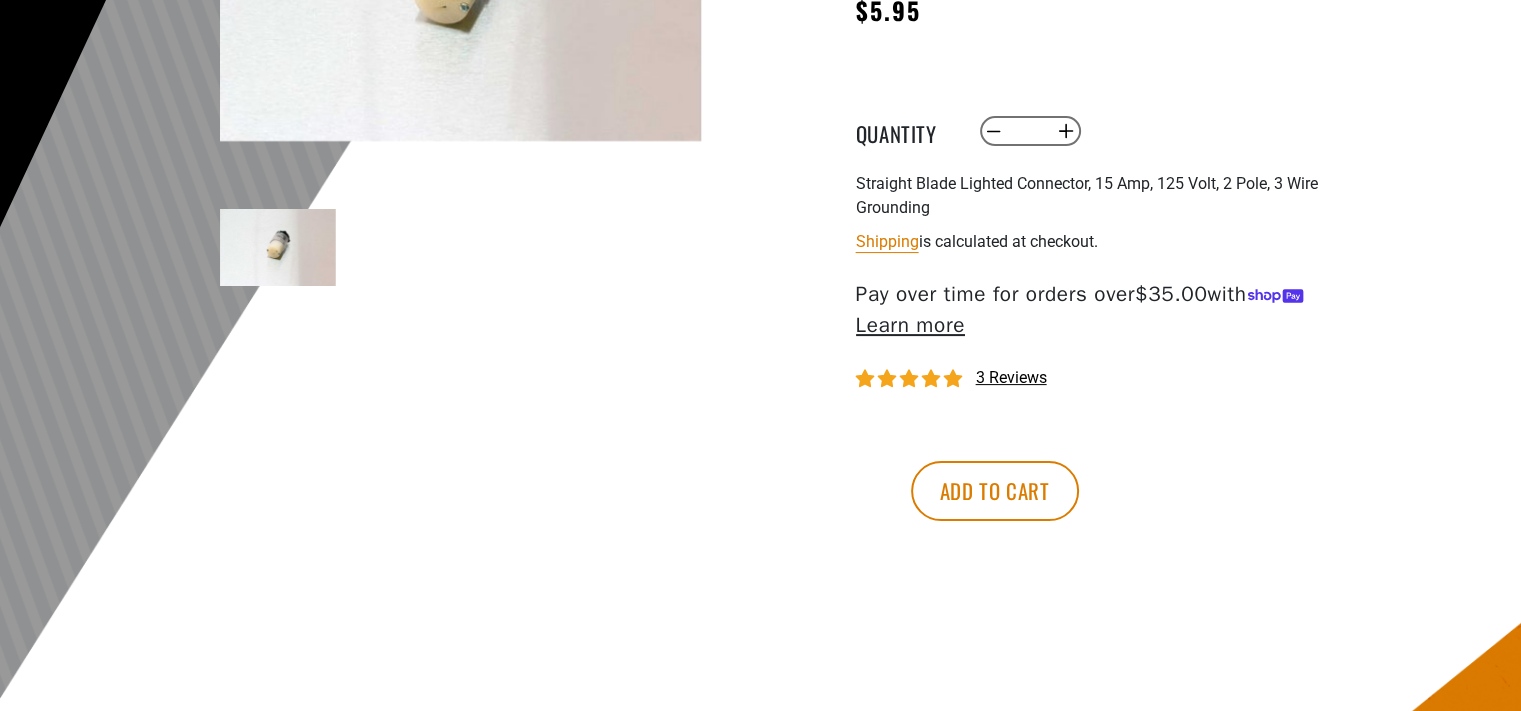 scroll, scrollTop: 400, scrollLeft: 0, axis: vertical 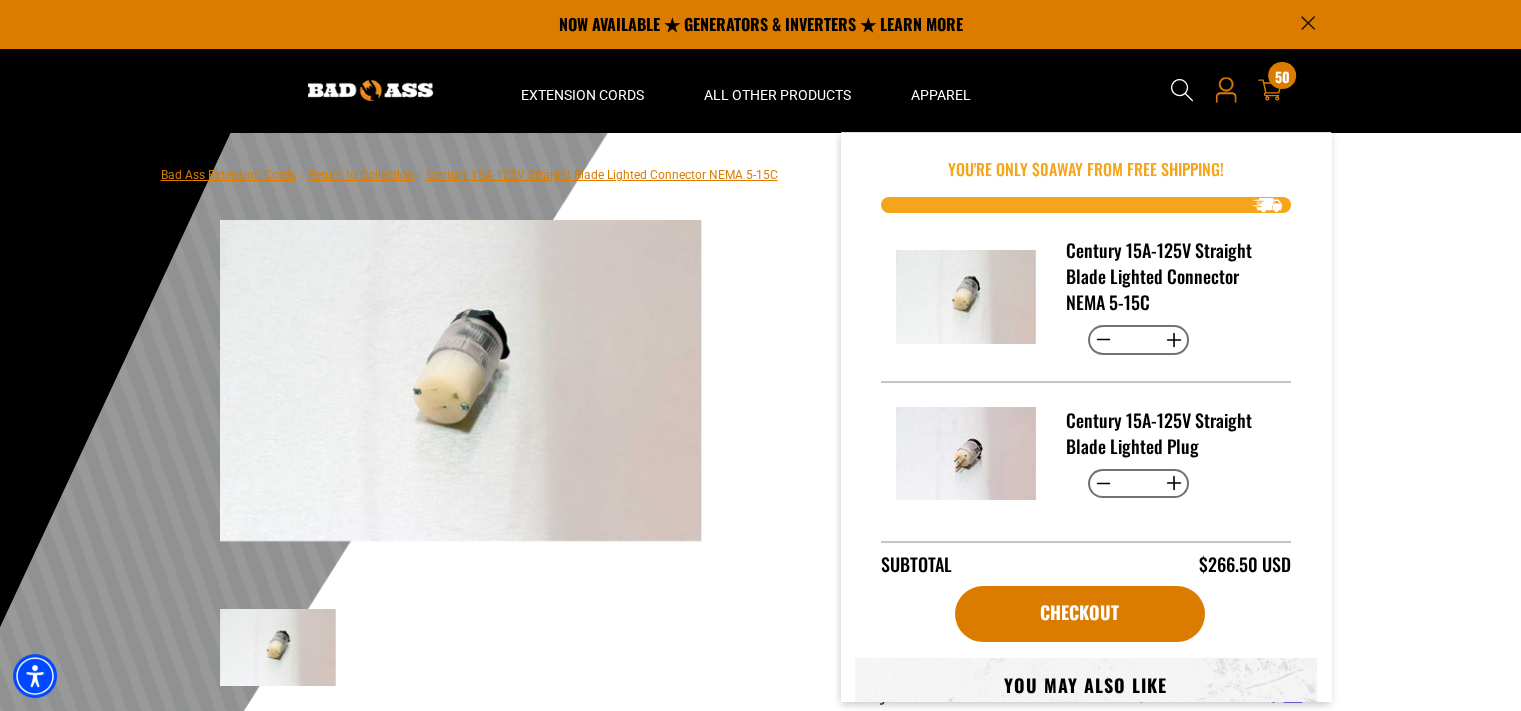 click on "50" at bounding box center [1281, 76] 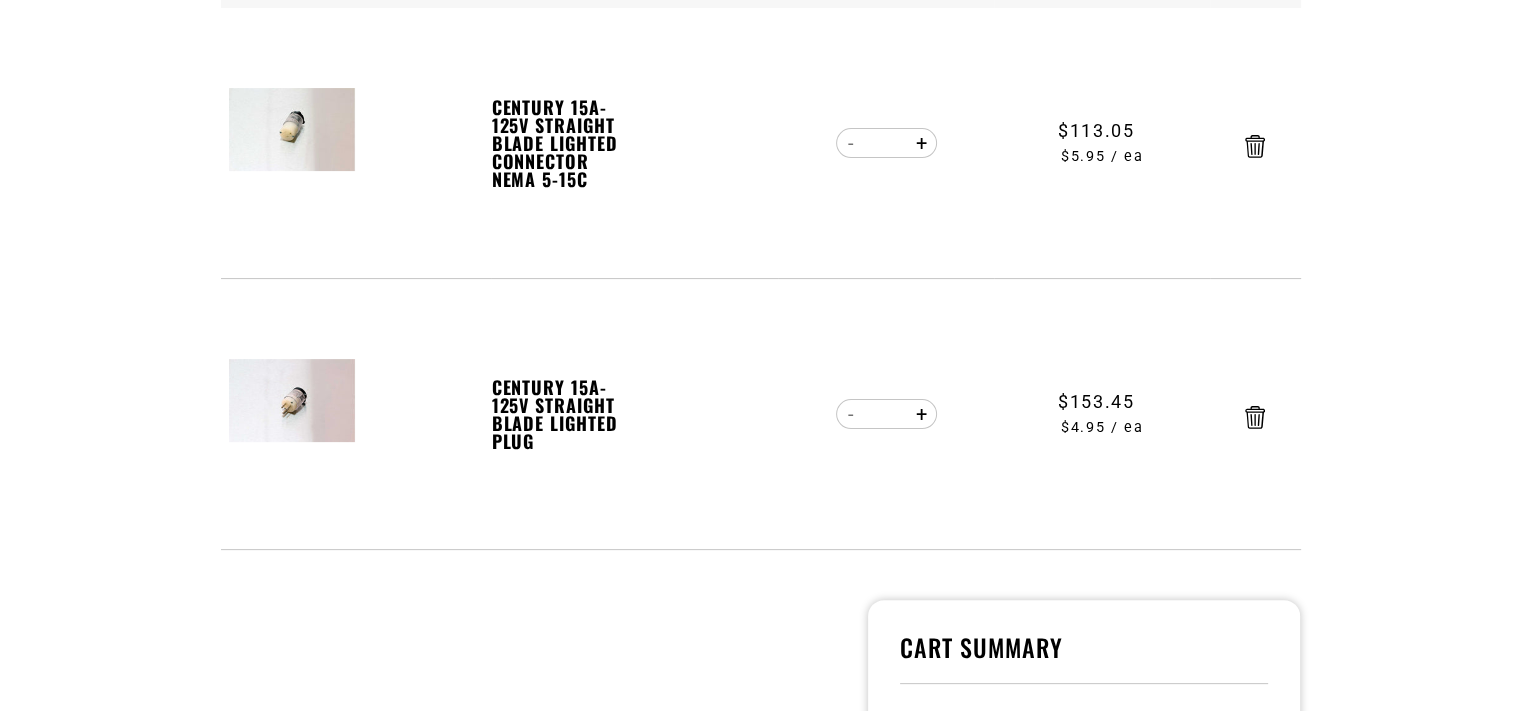 scroll, scrollTop: 400, scrollLeft: 0, axis: vertical 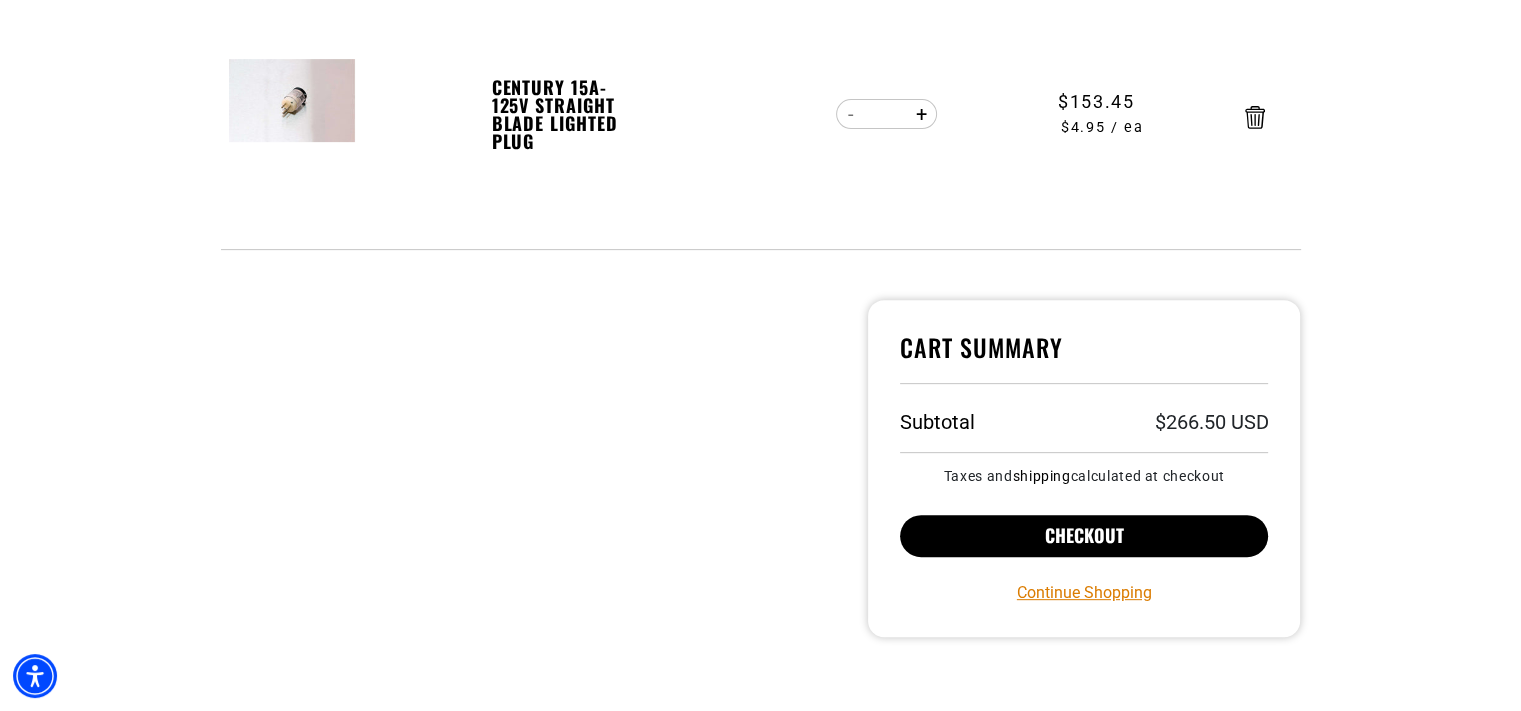 click on "Checkout" at bounding box center (1084, 536) 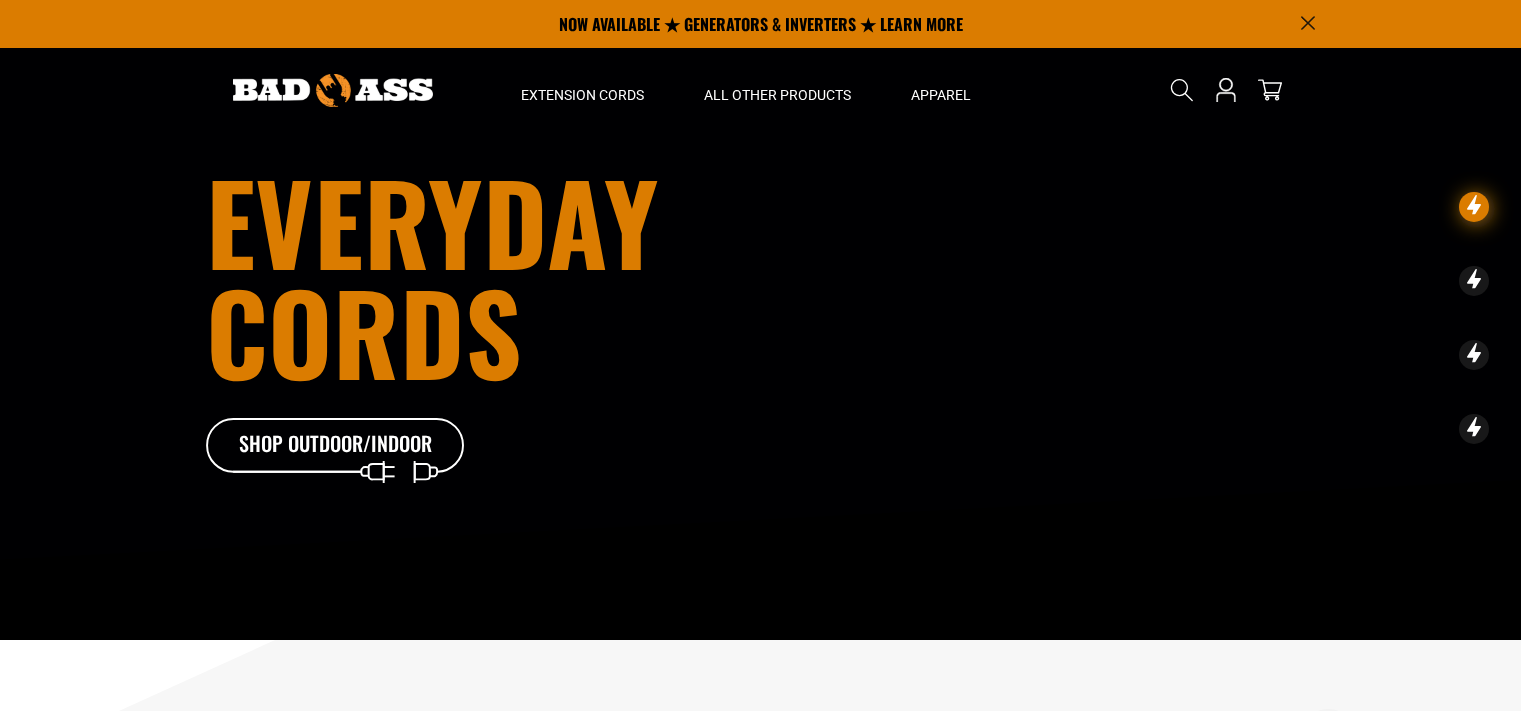scroll, scrollTop: 0, scrollLeft: 0, axis: both 